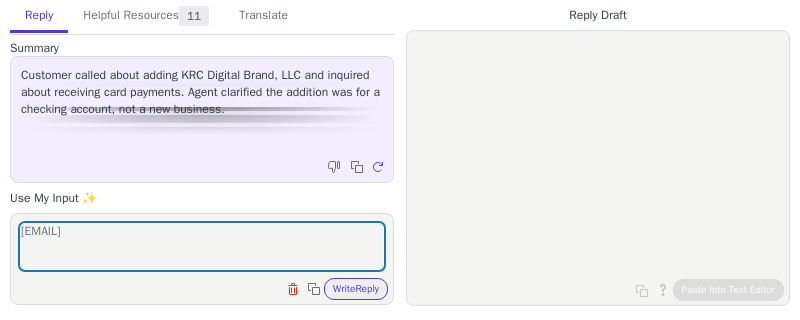 scroll, scrollTop: 0, scrollLeft: 0, axis: both 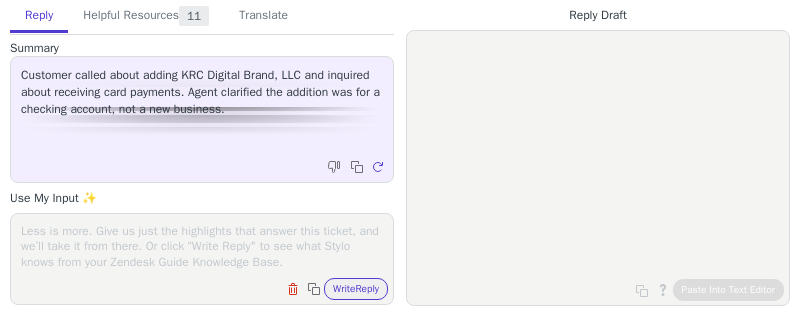 click at bounding box center (202, 246) 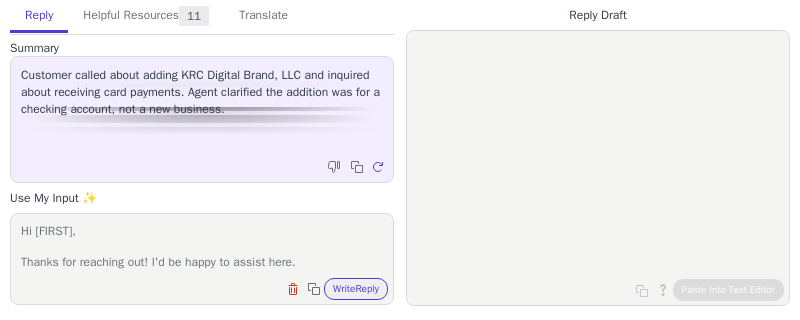 scroll, scrollTop: 125, scrollLeft: 0, axis: vertical 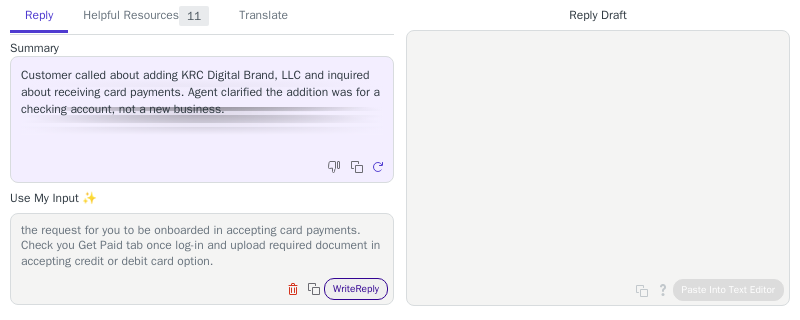 type on "Hi Daniel,
Thanks for reaching out! I'd be happy to assist here.
Credit/Debit Card Payment Requests are currently available for the majority of customers, though there are still a few exceptions. We're working to expand availability for everyone soon. I have submitted the request for you to be onboarded in accepting card payments. Check you Get Paid tab once log-in and upload required document in accepting credit or debit card option." 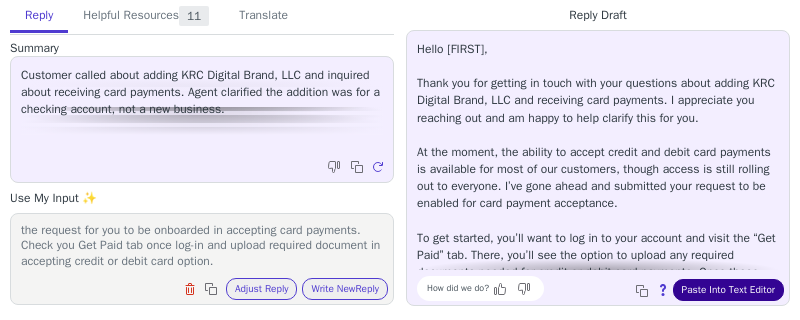 click on "Paste Into Text Editor" at bounding box center (728, 290) 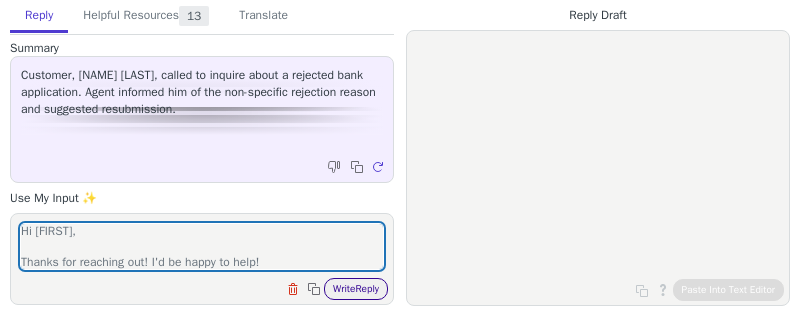 scroll, scrollTop: 0, scrollLeft: 0, axis: both 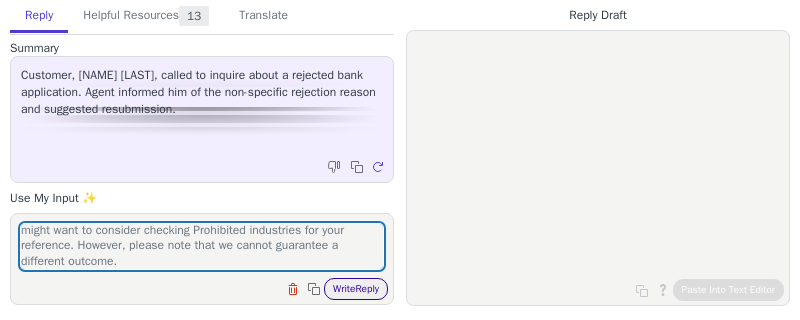 type on "Hi [FIRST],
Thanks for reaching out! I'd be happy to help!
Regarding the reason for your application's rejection, our compliance team reviews each application based on Relay’s internal policies and procedures. Unfortunately, we cannot provide specific details about why your application was declined. Generally, the decision may relate to the nature of the business or the documentation provided. I apologize for any inconvenience this may cause.
You are welcome to submit a new application for your business. You might want to consider checking Prohibited industries for your reference. However, please note that we cannot guarantee a different outcome." 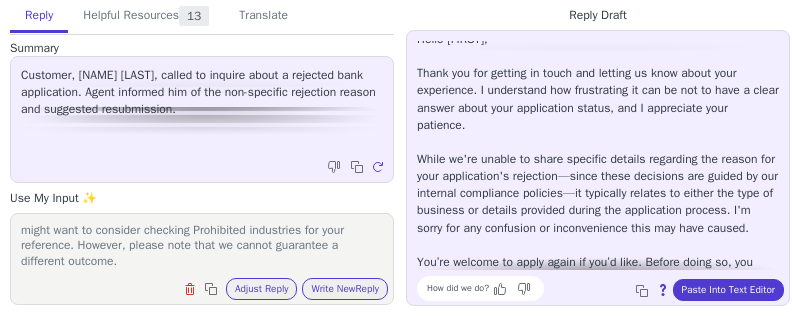 scroll, scrollTop: 0, scrollLeft: 0, axis: both 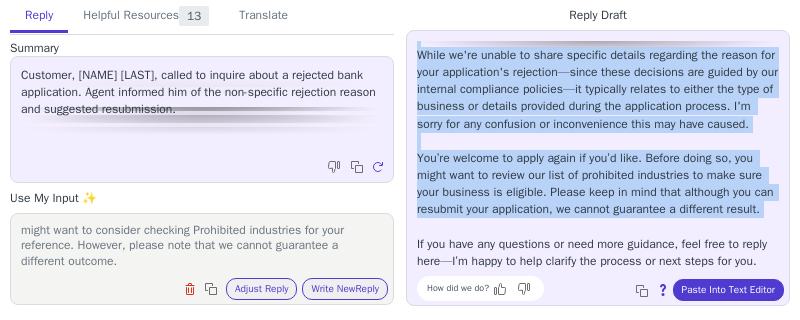 drag, startPoint x: 418, startPoint y: 47, endPoint x: 670, endPoint y: 202, distance: 295.853 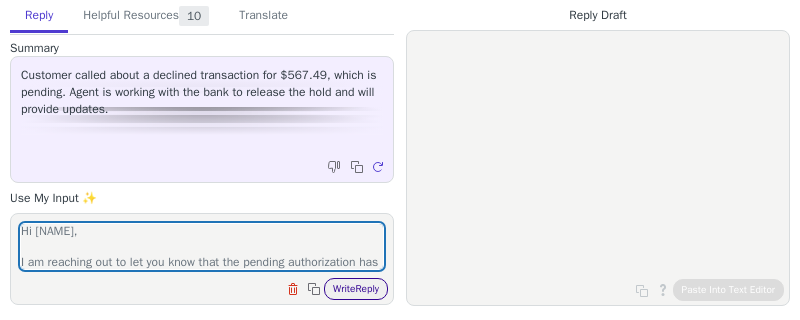 scroll, scrollTop: 0, scrollLeft: 0, axis: both 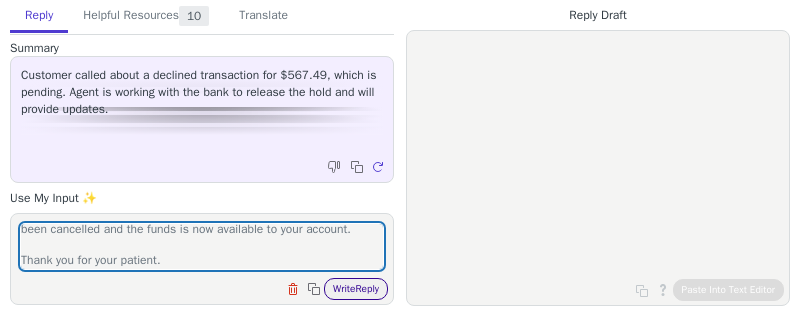 type on "Hi [NAME],
I am reaching out to let you know that the pending authorization has been cancelled and the funds is now available to your account.
Thank you for your patient." 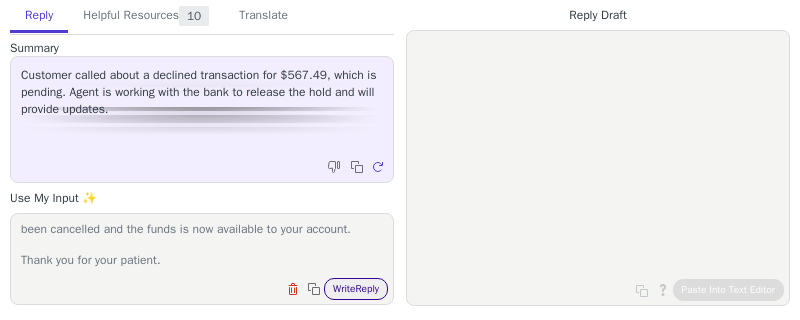 click on "Write  Reply" at bounding box center (356, 289) 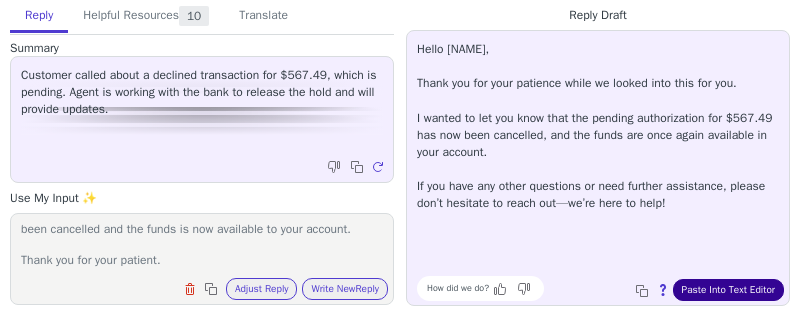 click on "Paste Into Text Editor" at bounding box center [728, 290] 